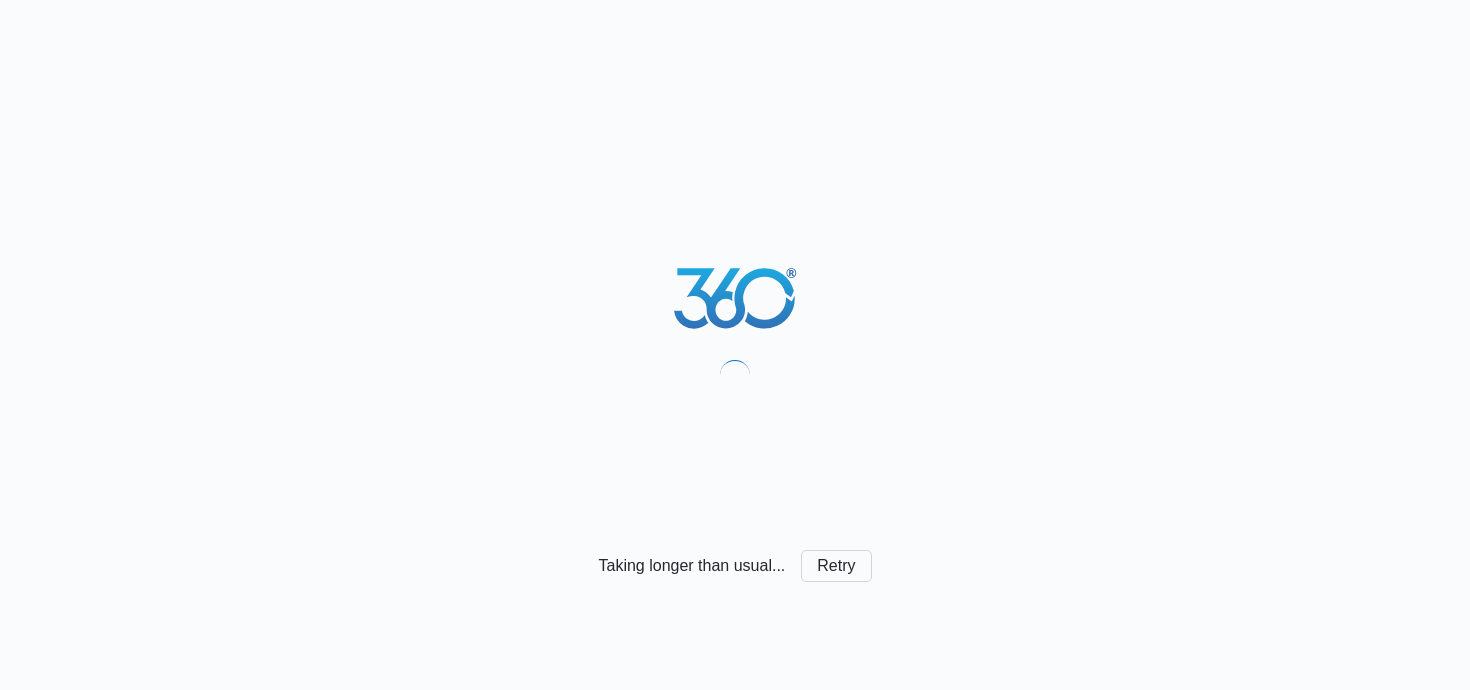 scroll, scrollTop: 0, scrollLeft: 0, axis: both 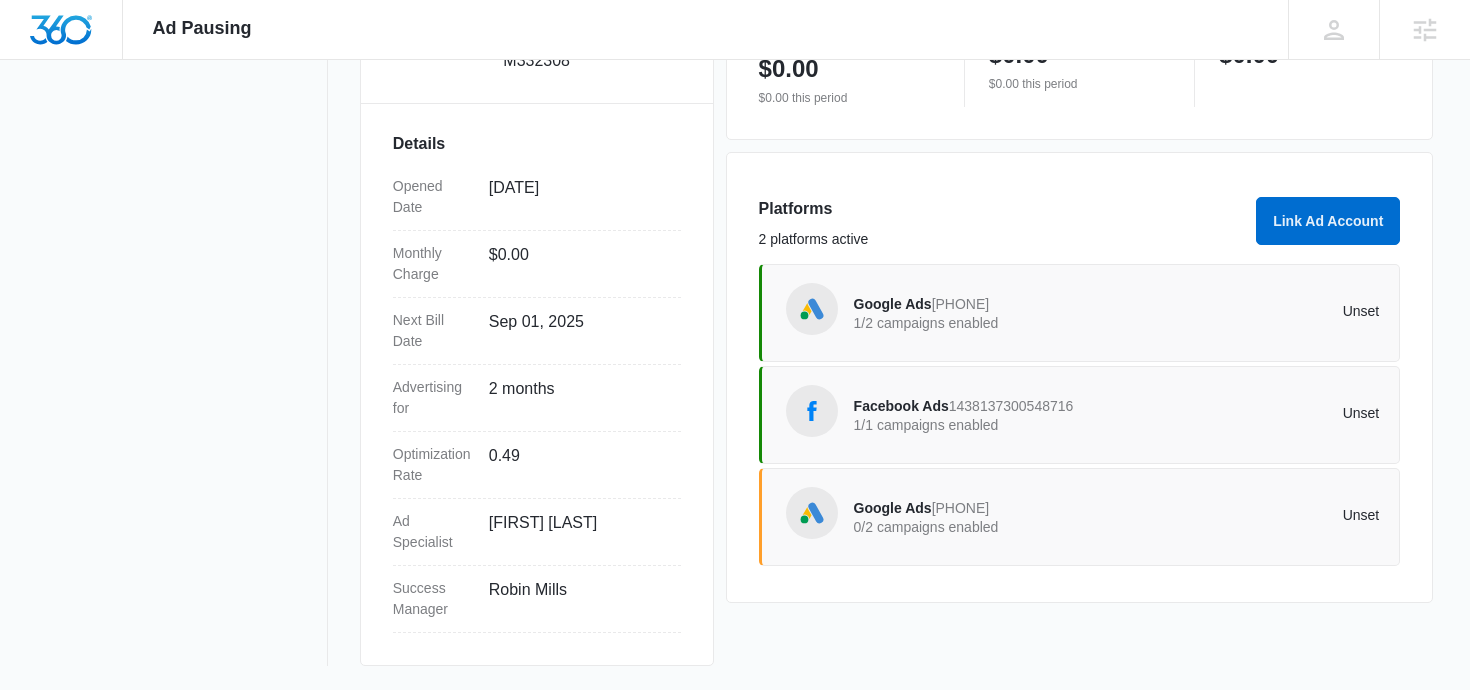 click on "354-840-2448" at bounding box center (961, 508) 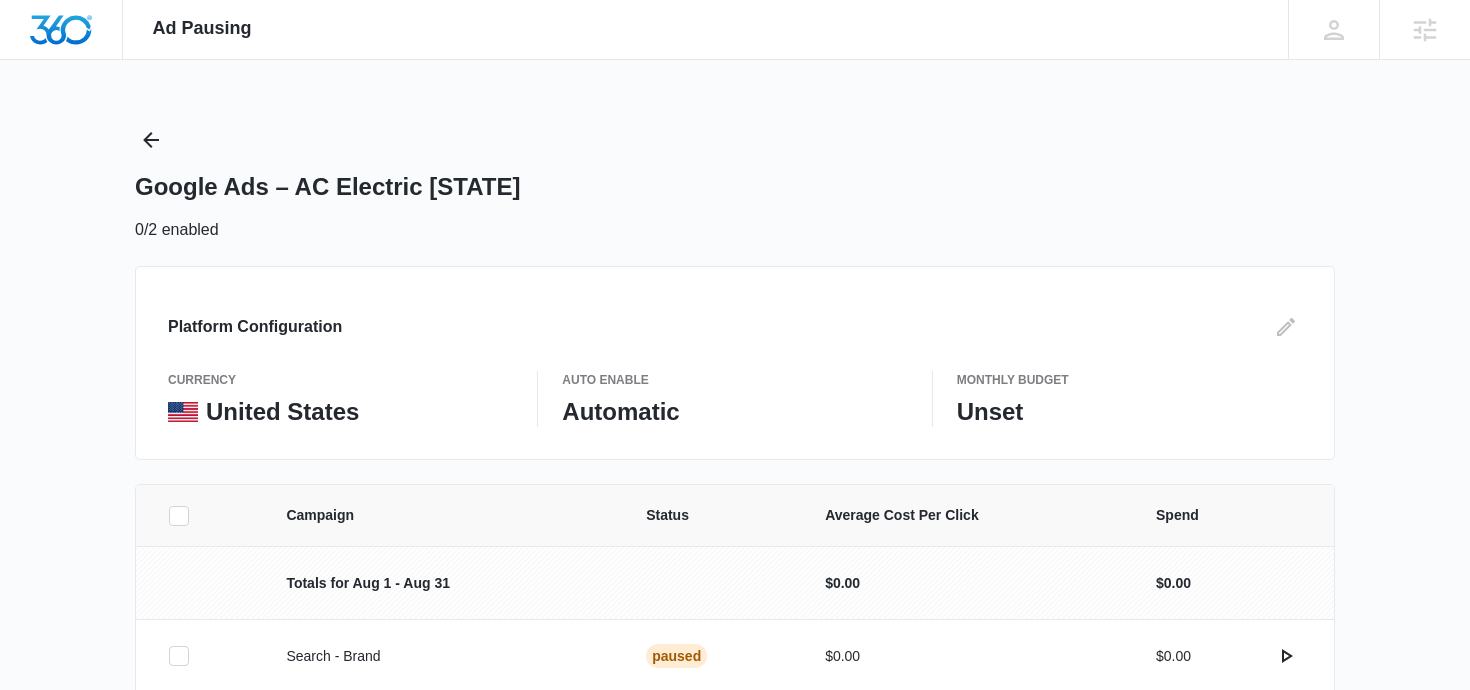 scroll, scrollTop: 169, scrollLeft: 0, axis: vertical 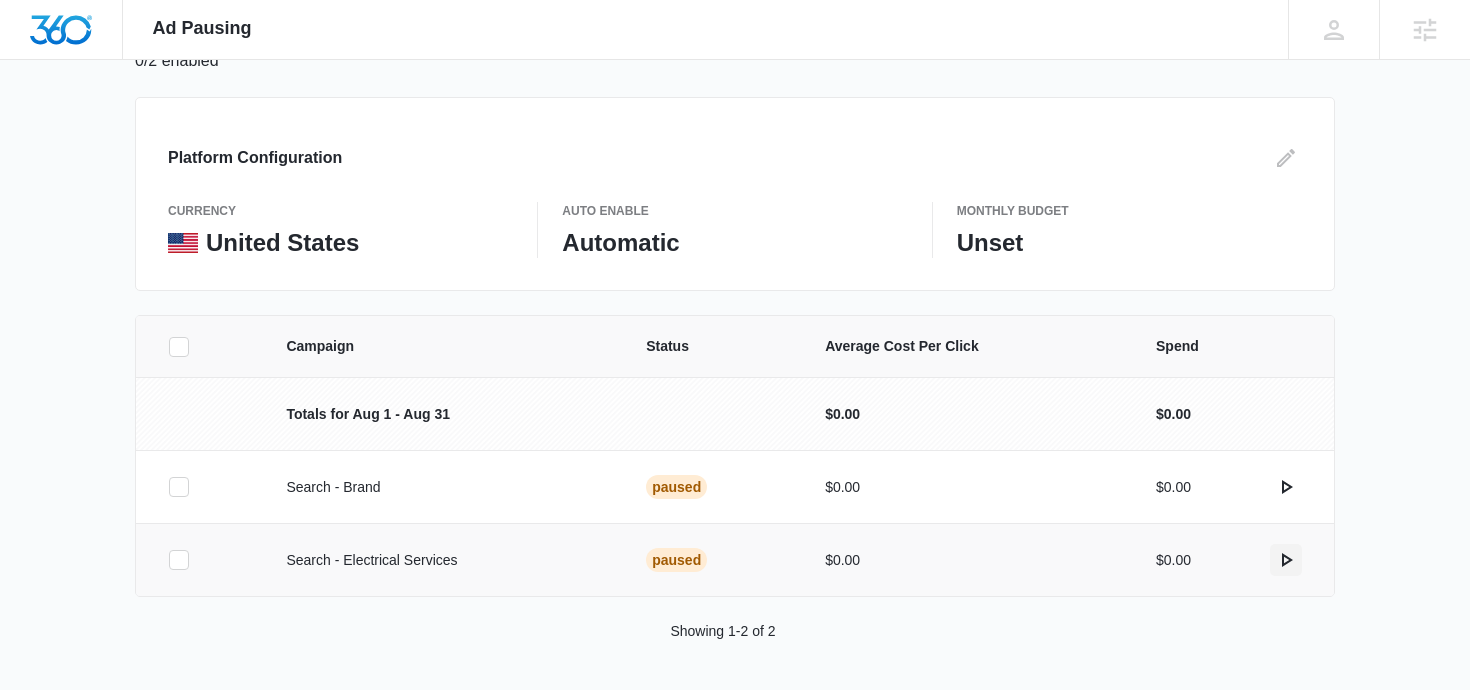 click 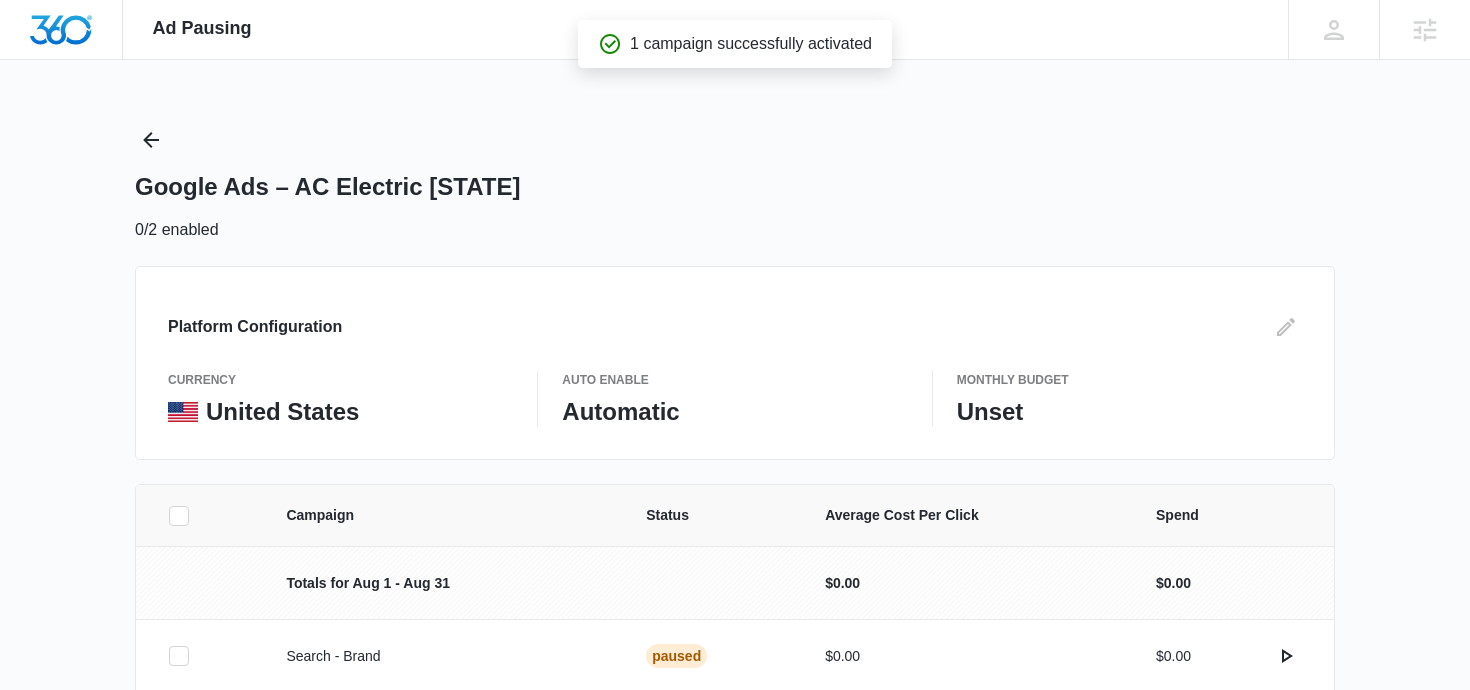 scroll, scrollTop: 169, scrollLeft: 0, axis: vertical 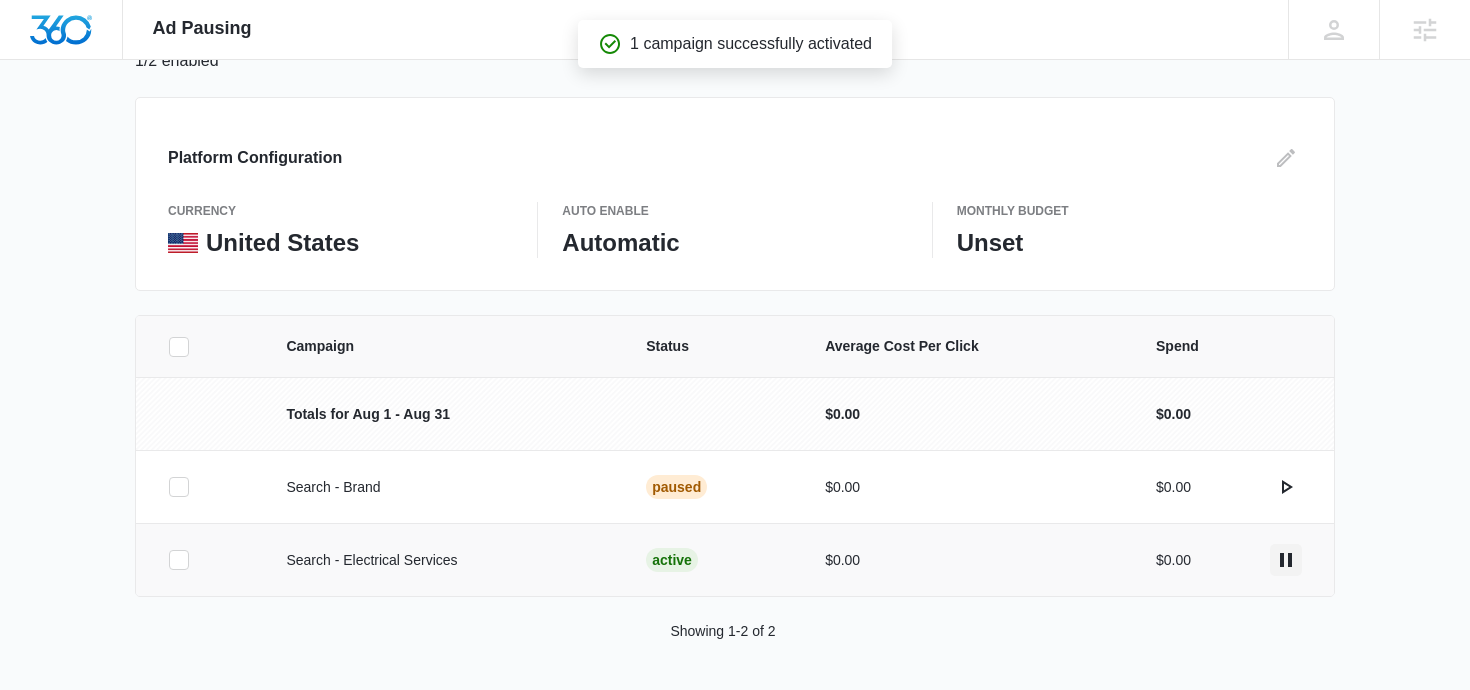 click 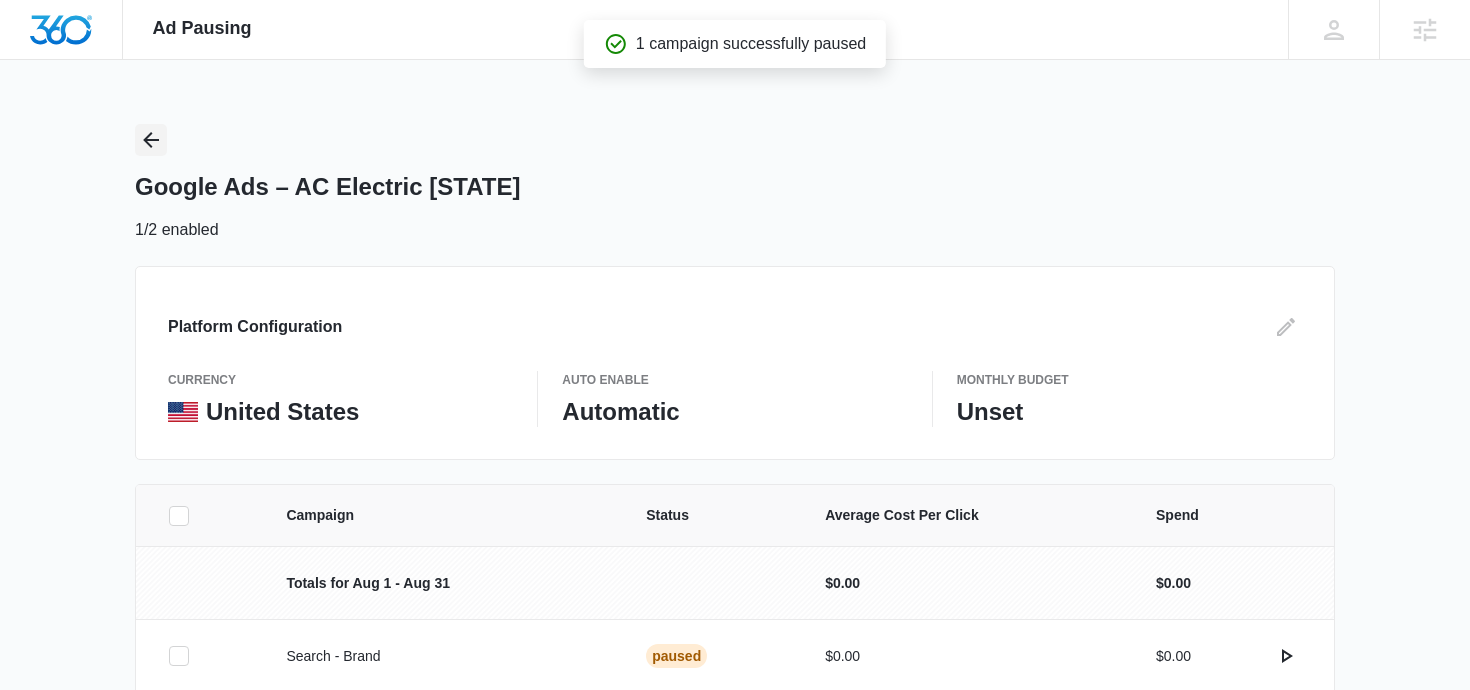 click 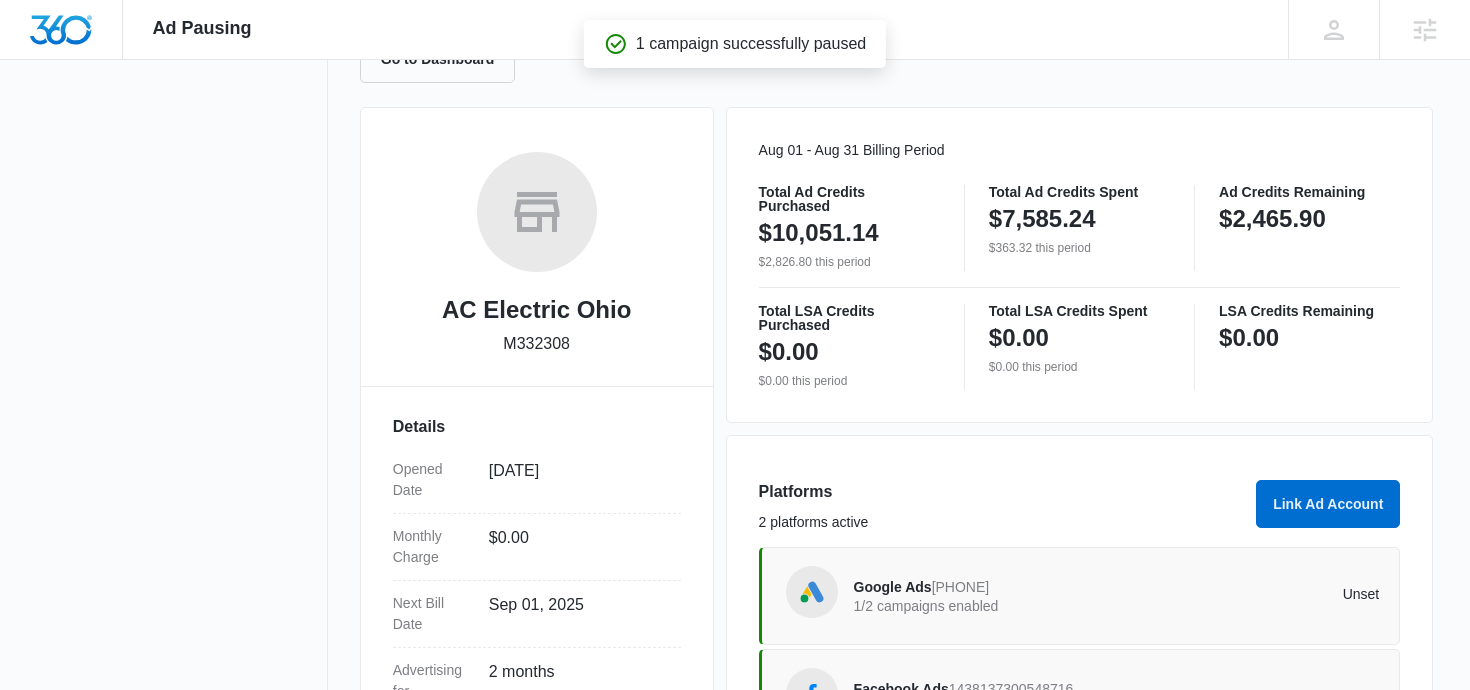 scroll, scrollTop: 514, scrollLeft: 0, axis: vertical 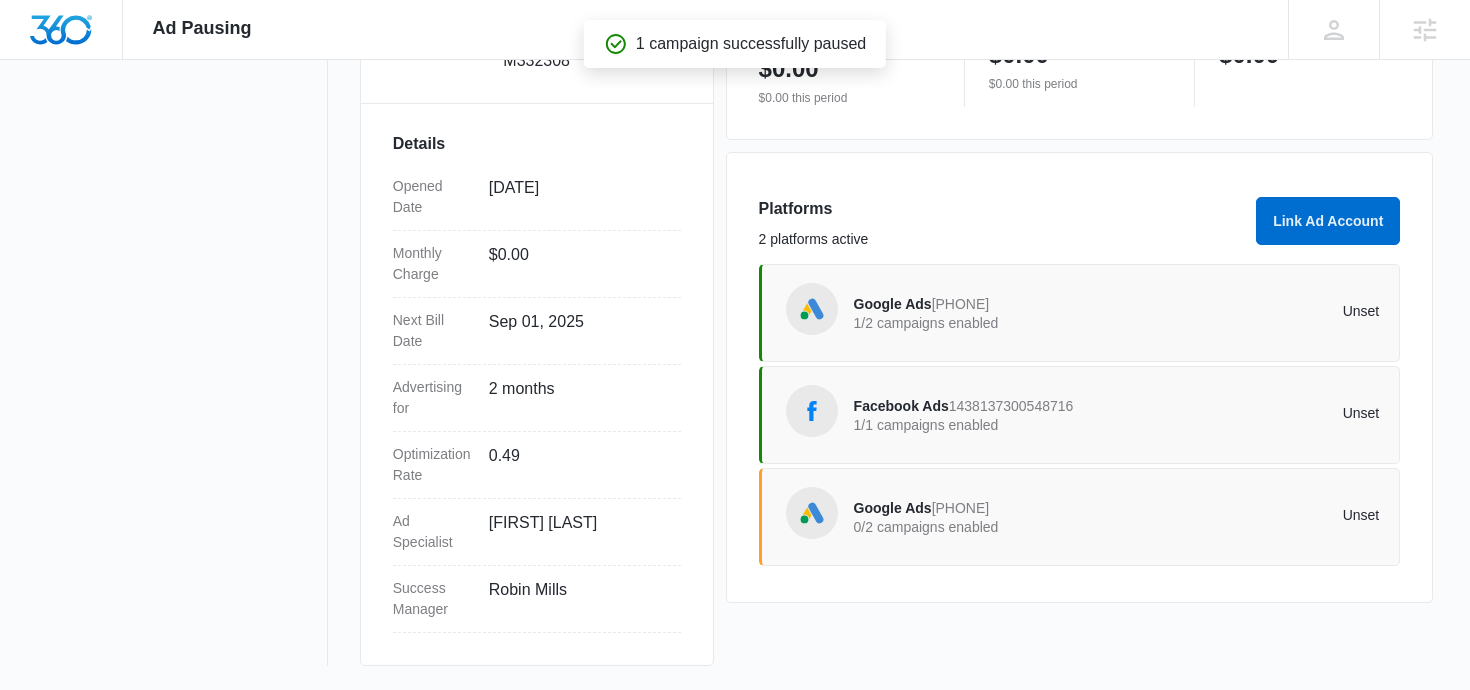 click on "1/2 campaigns enabled" at bounding box center (985, 323) 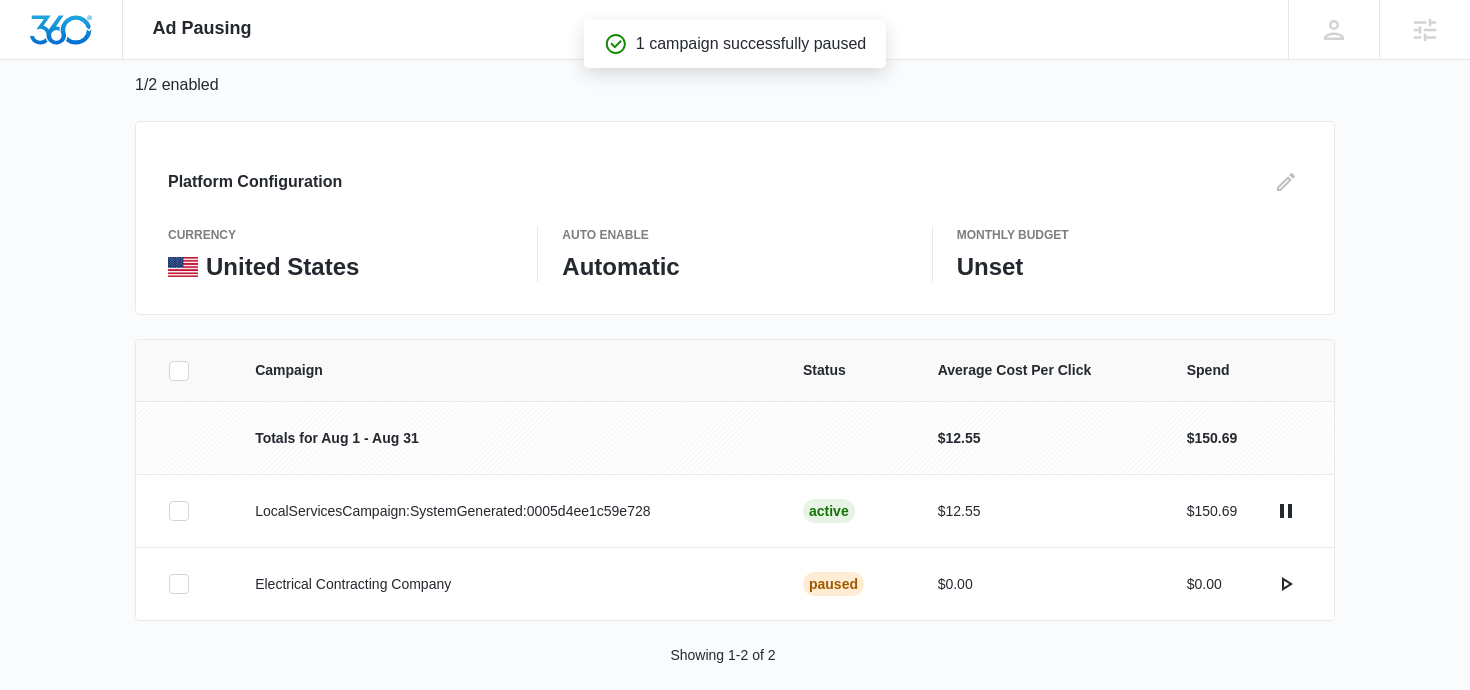 scroll, scrollTop: 0, scrollLeft: 0, axis: both 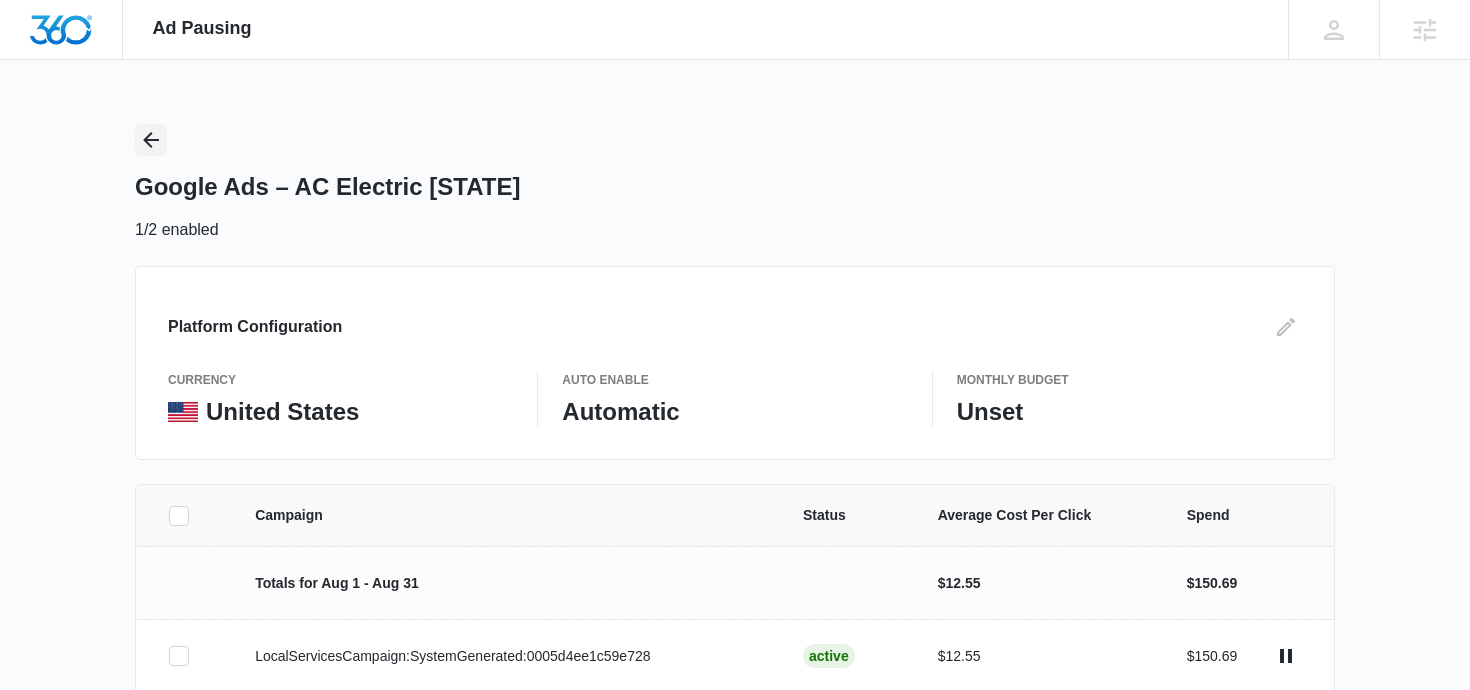 click 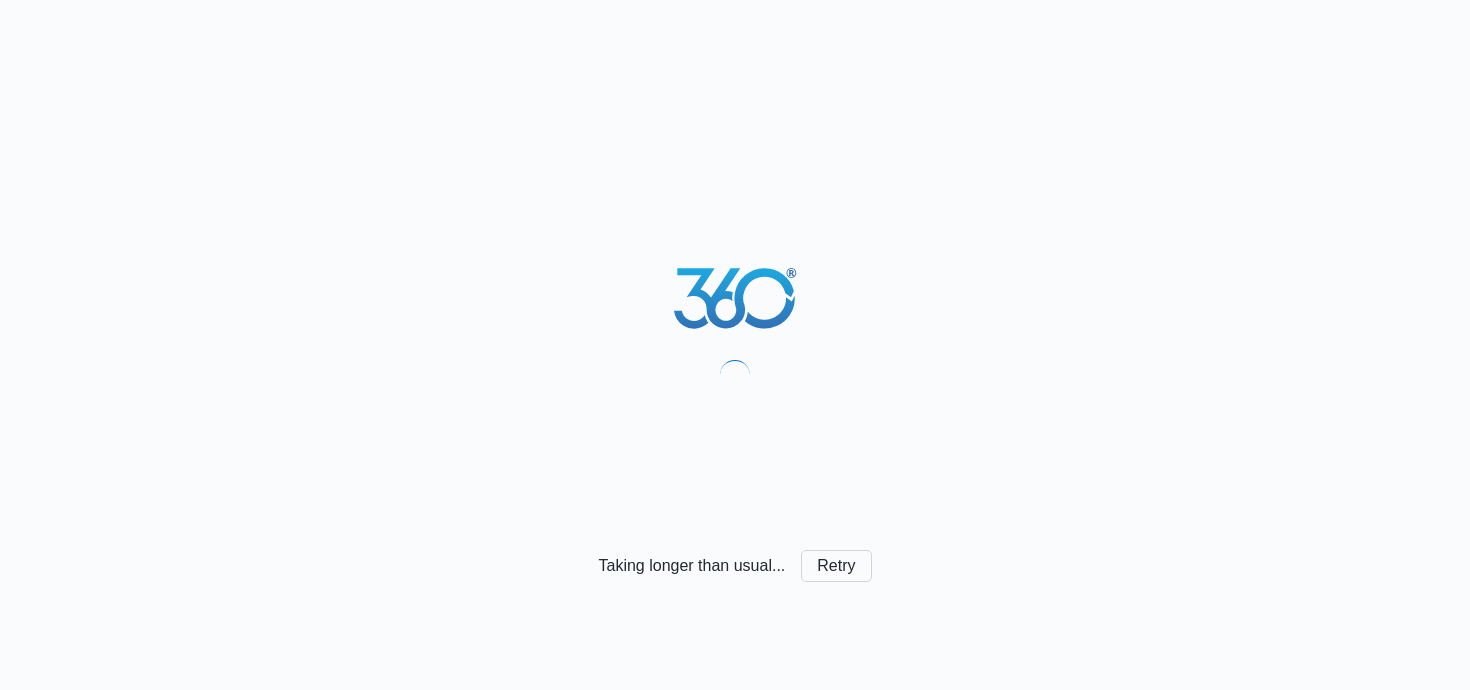 scroll, scrollTop: 0, scrollLeft: 0, axis: both 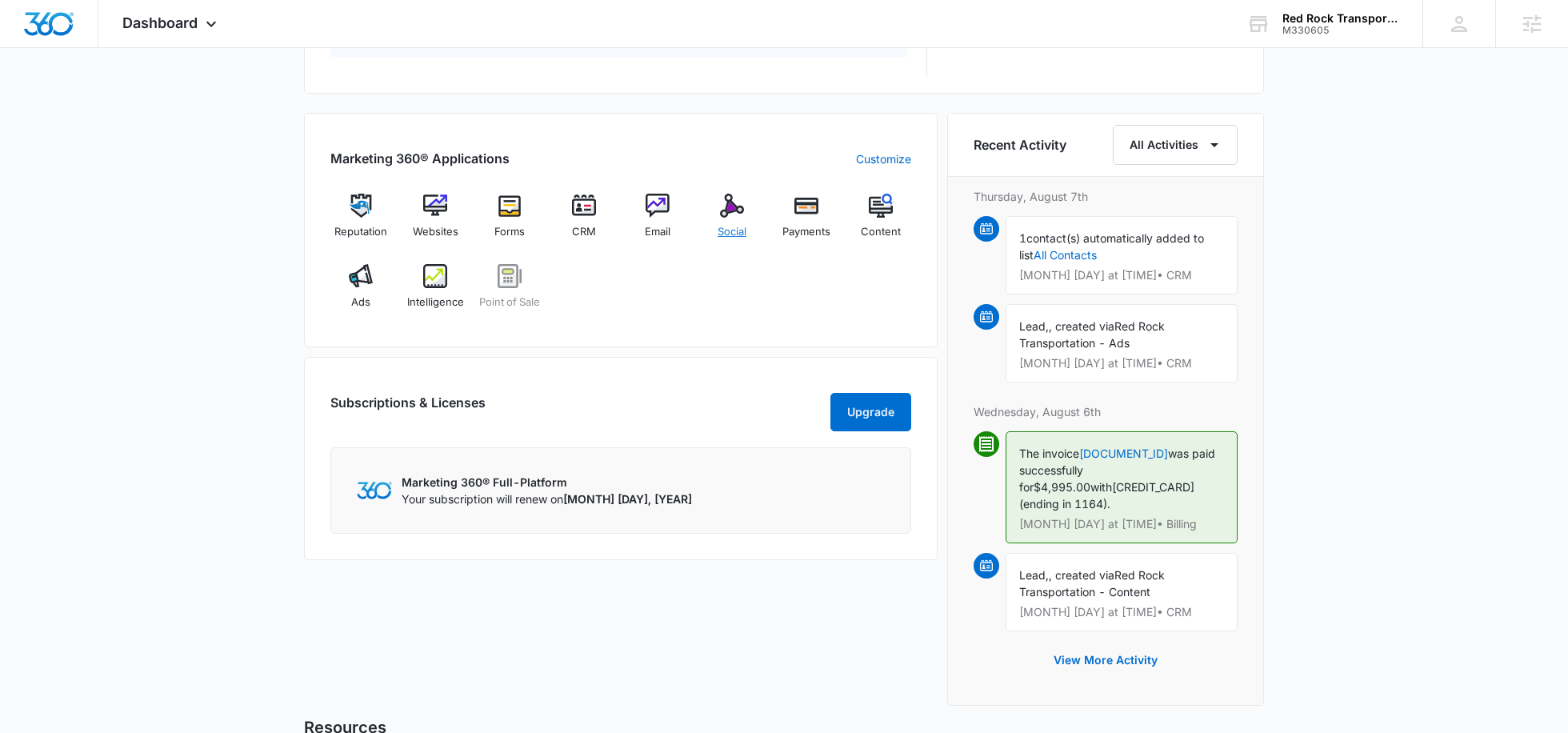 click on "Social" at bounding box center (732, 232) 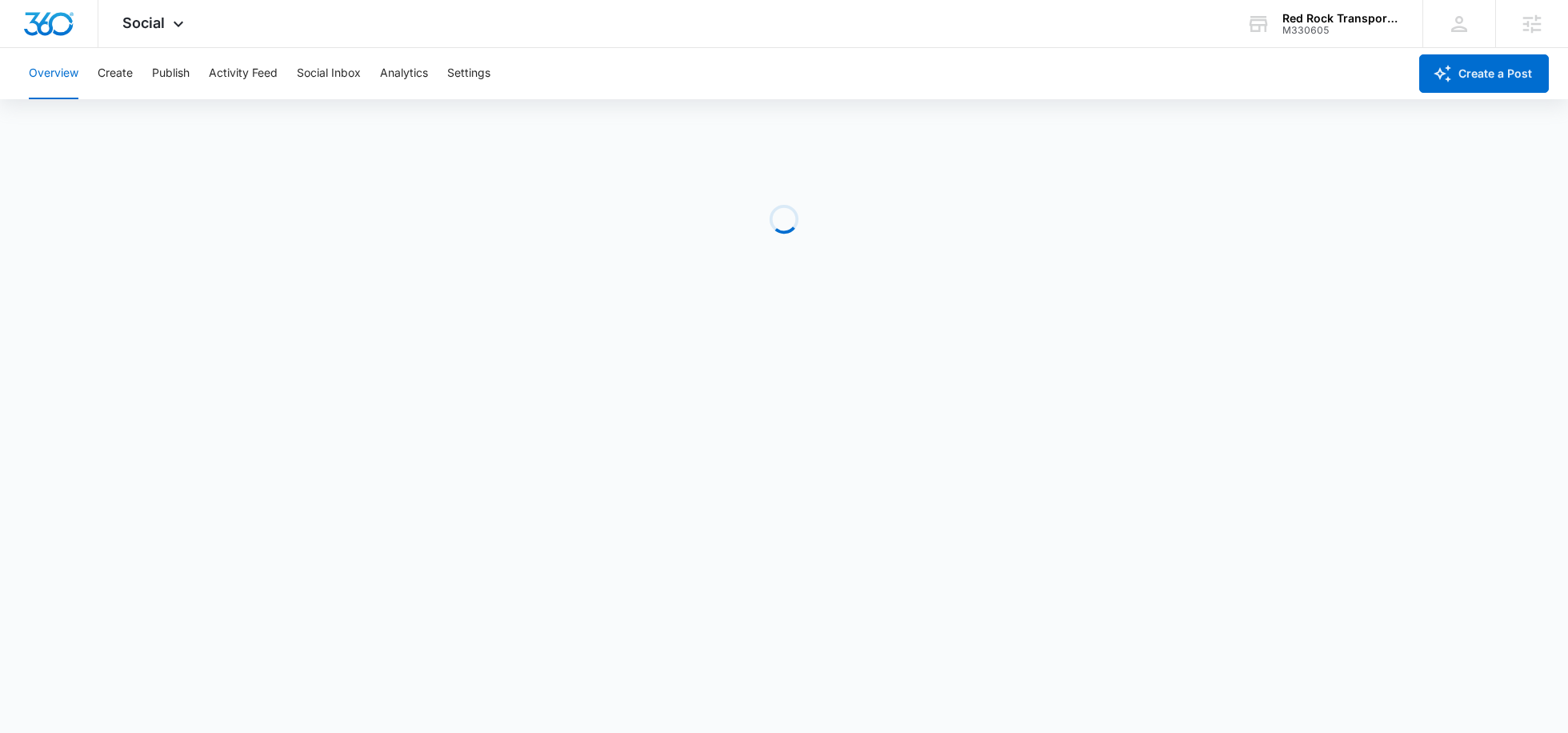 scroll, scrollTop: 0, scrollLeft: 0, axis: both 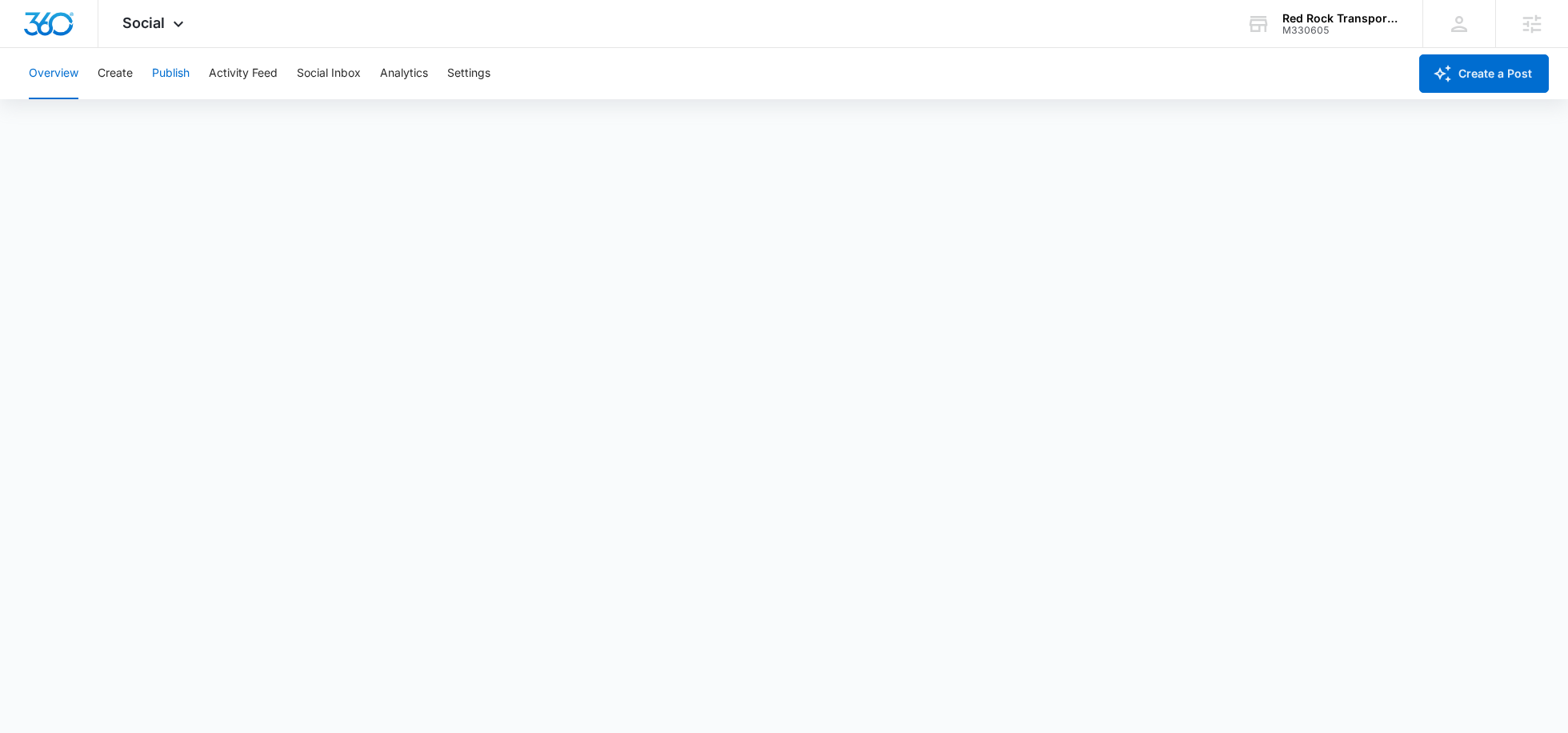 click on "Publish" at bounding box center (170, 74) 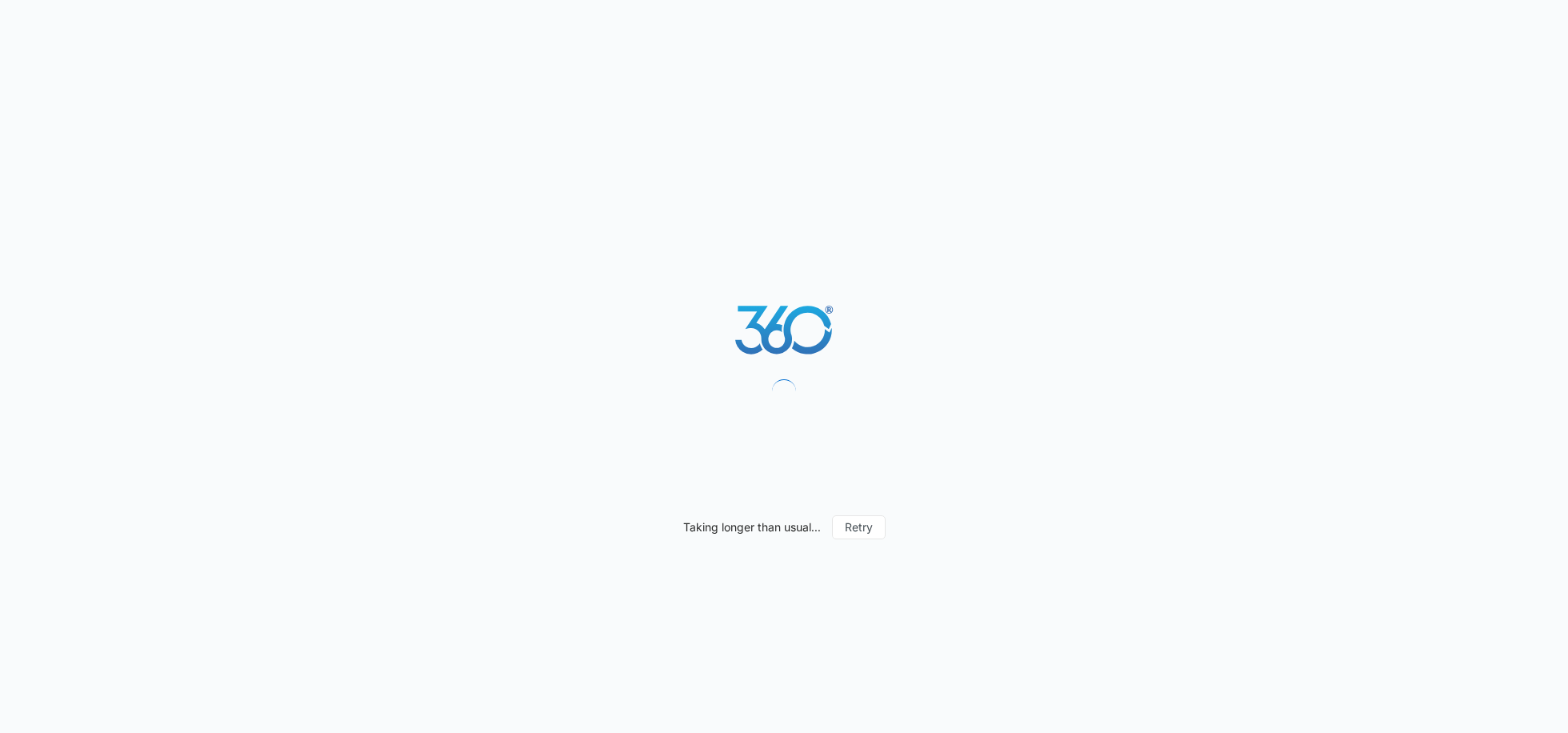 scroll, scrollTop: 0, scrollLeft: 0, axis: both 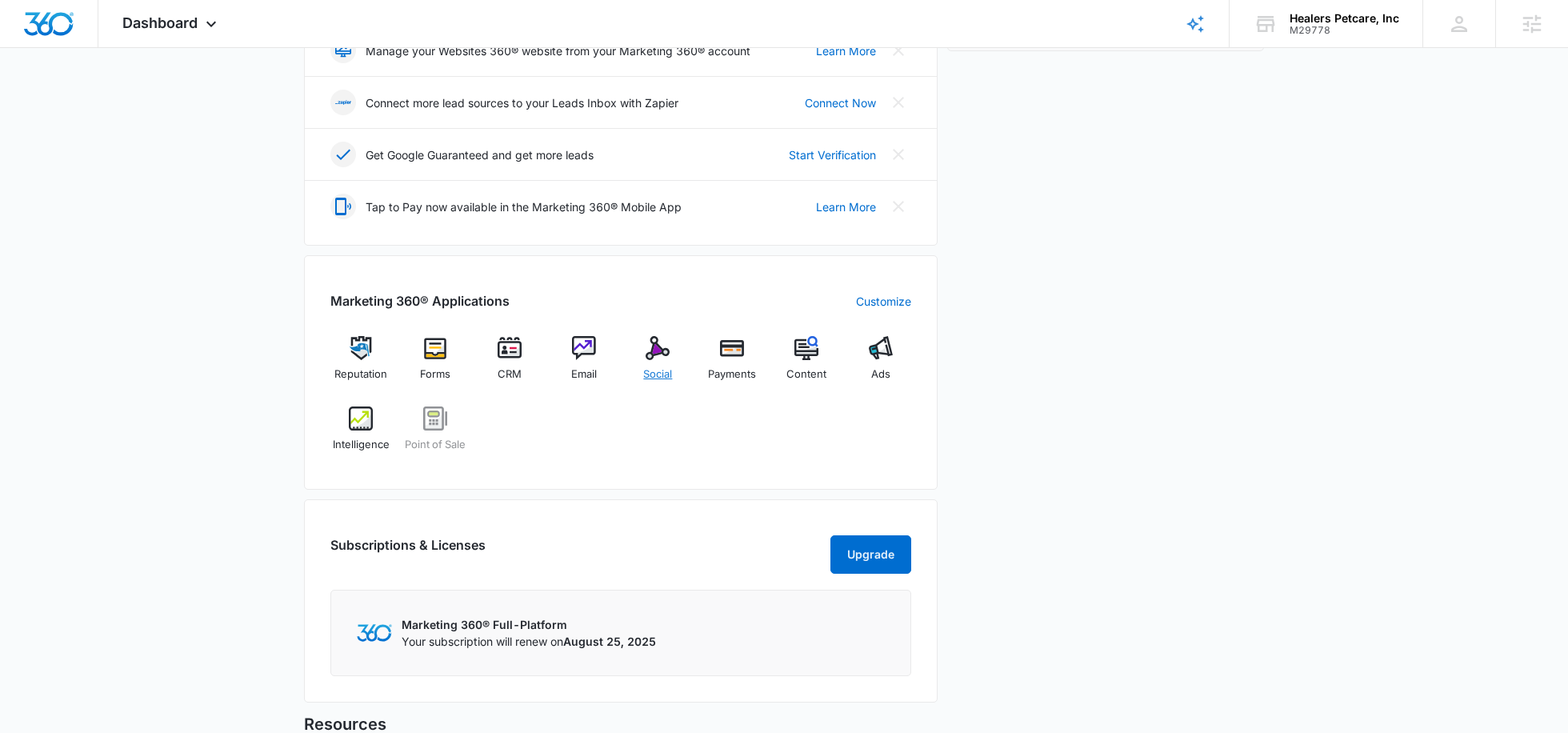 click at bounding box center [658, 348] 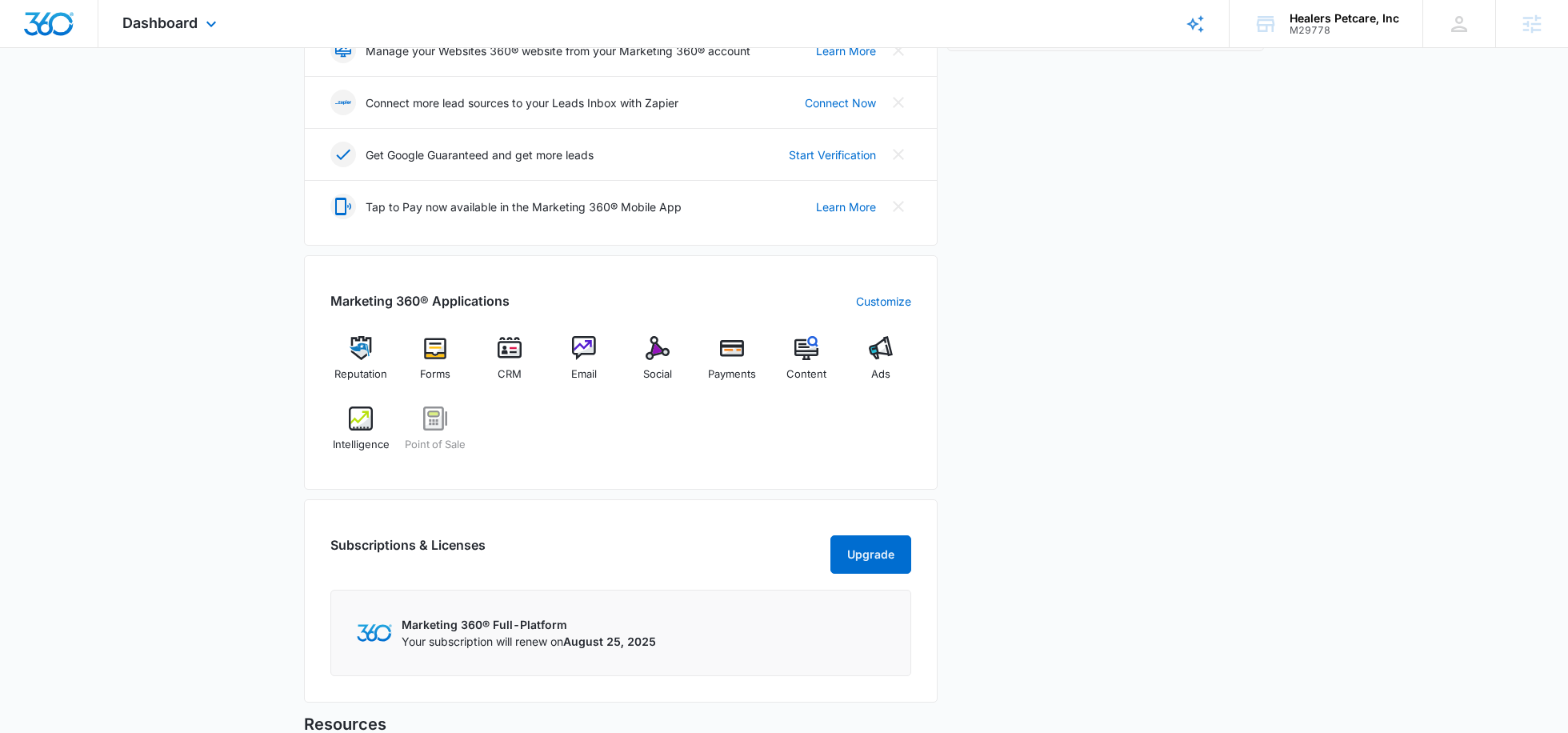 scroll, scrollTop: 0, scrollLeft: 0, axis: both 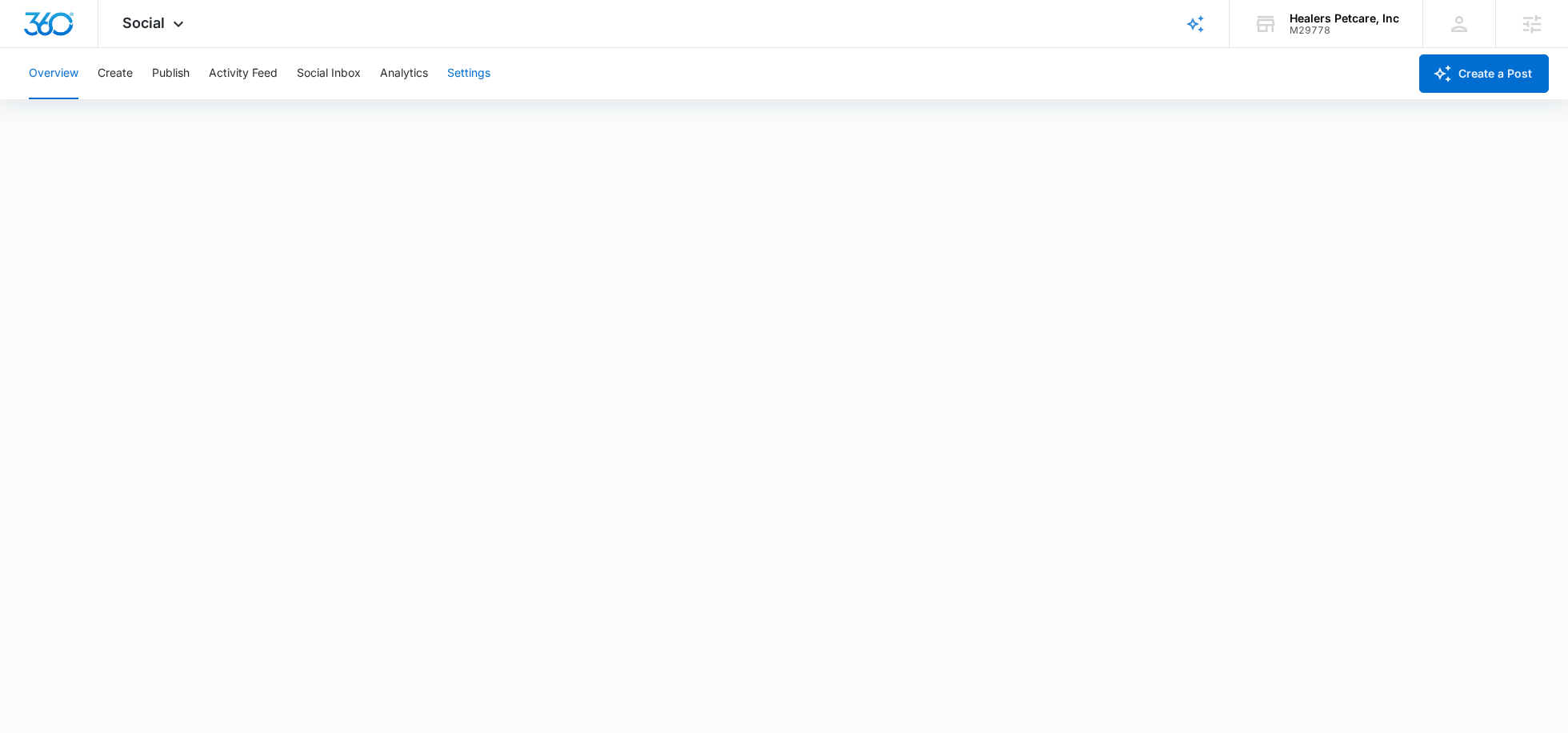 click on "Settings" at bounding box center (469, 74) 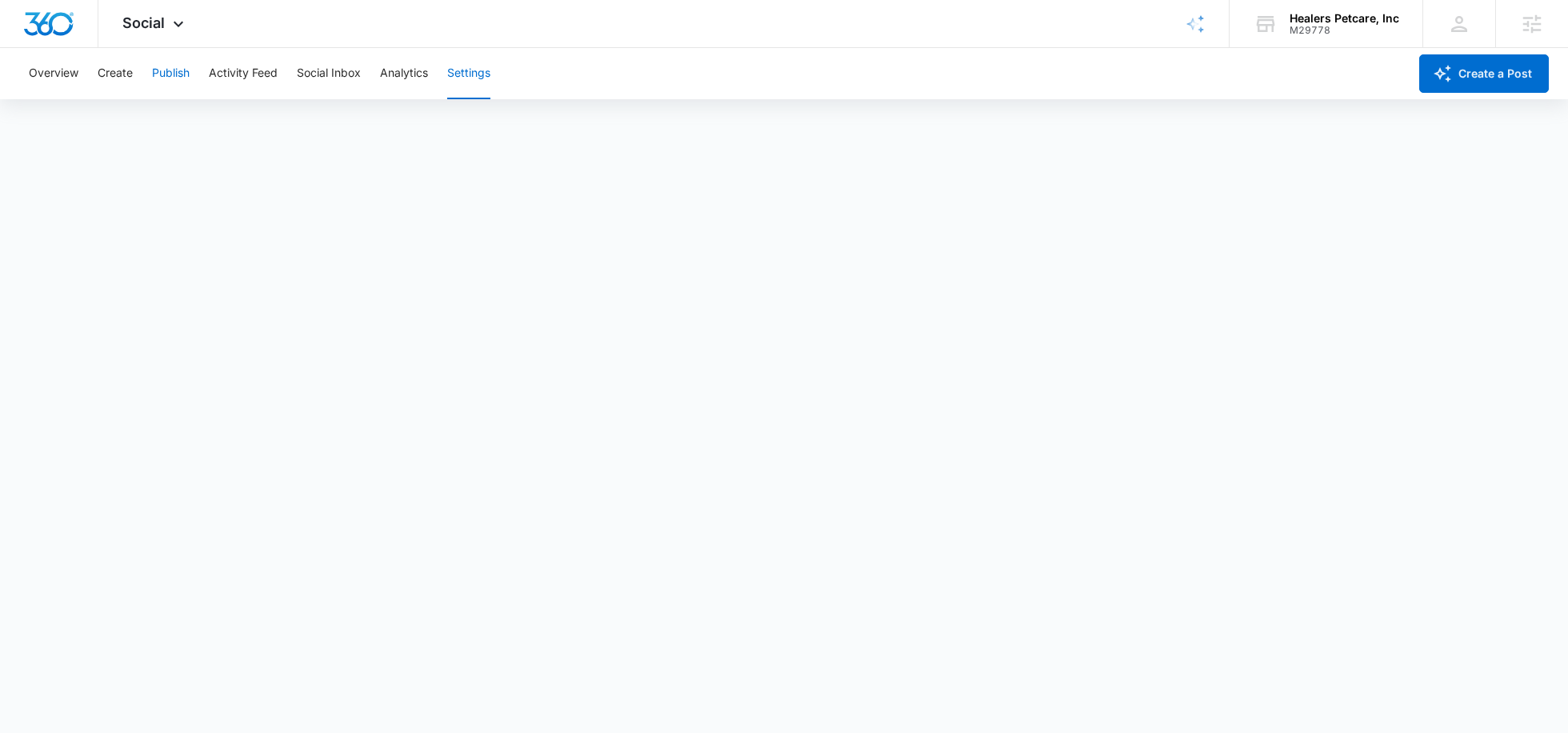 click on "Publish" at bounding box center (170, 74) 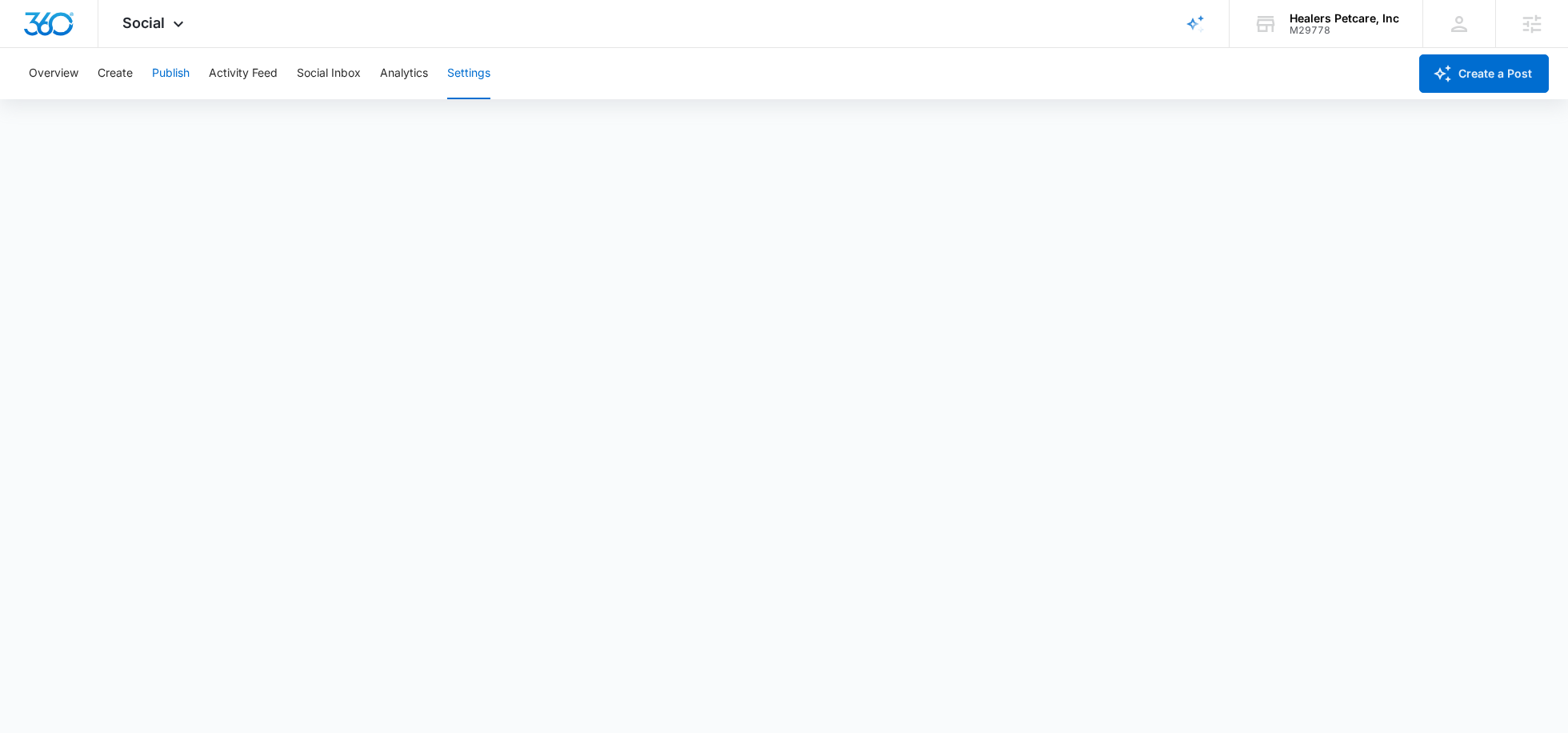 click on "Publish" at bounding box center [170, 74] 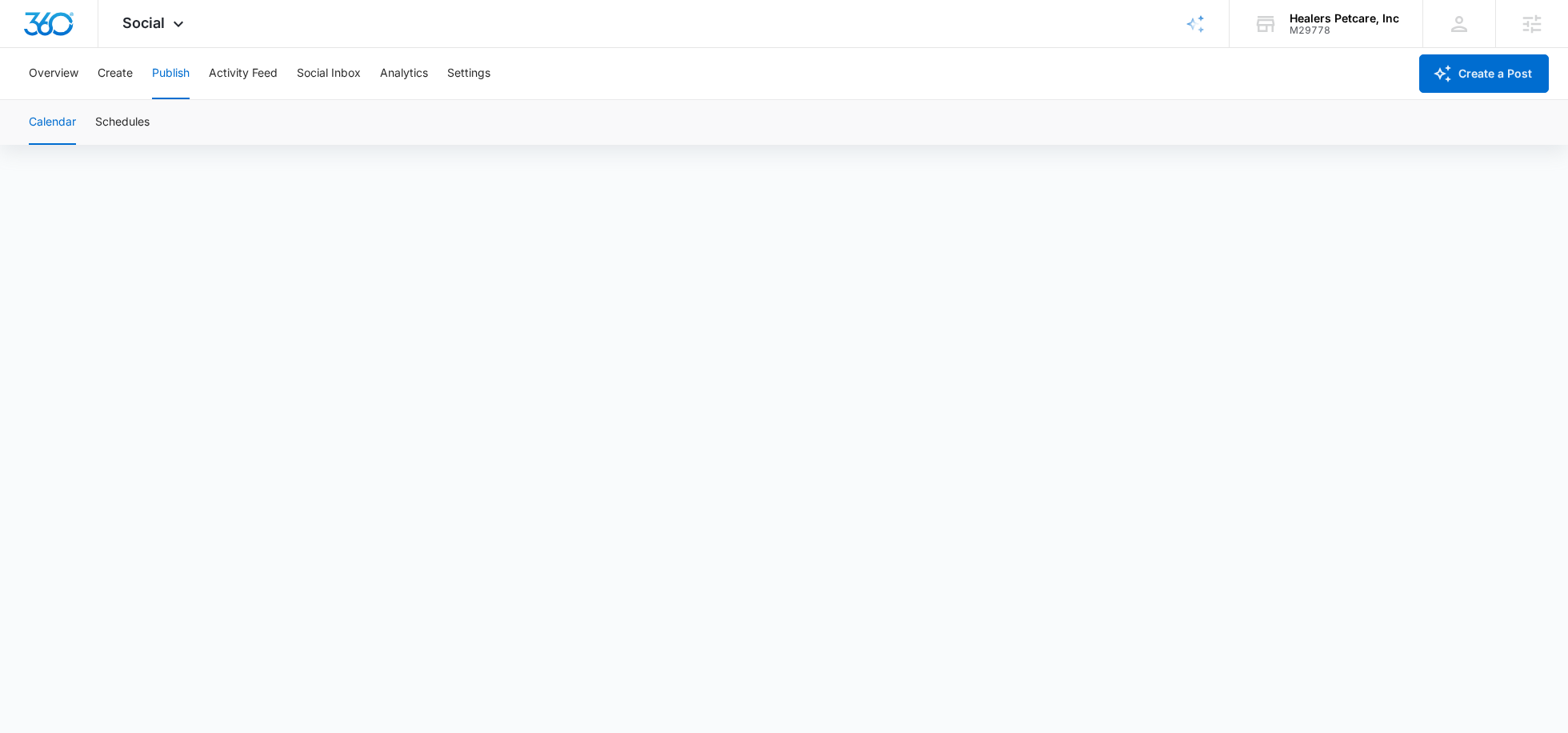 scroll, scrollTop: 11, scrollLeft: 0, axis: vertical 